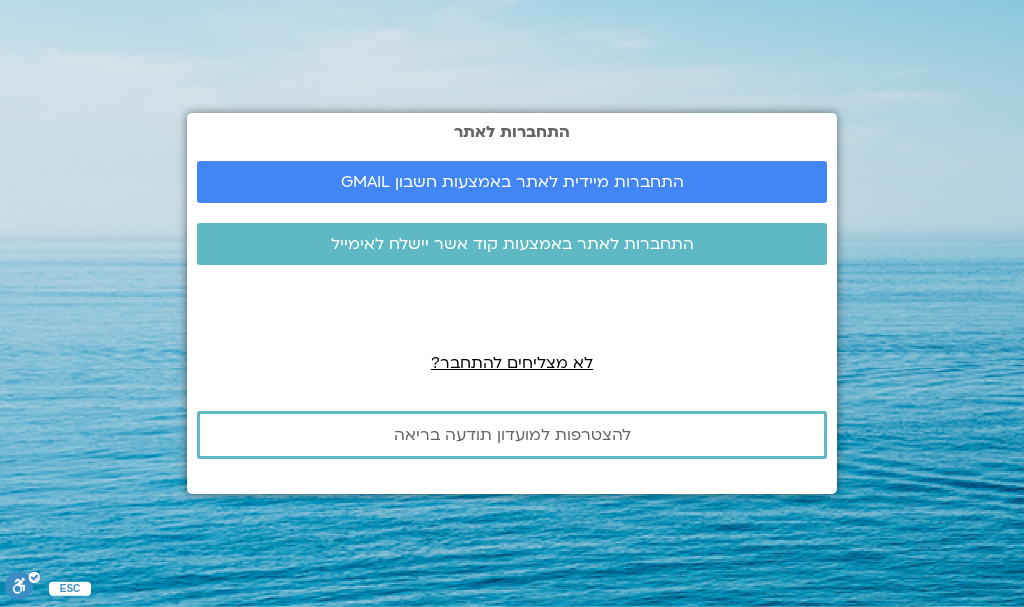 scroll, scrollTop: 0, scrollLeft: 0, axis: both 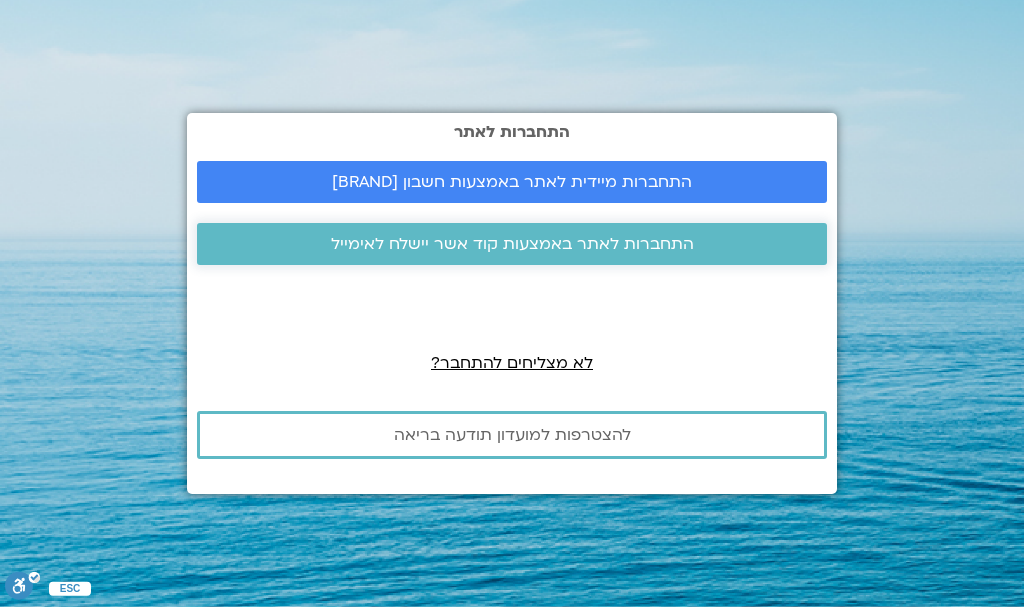 click on "התחברות לאתר באמצעות קוד אשר יישלח לאימייל" at bounding box center [512, 244] 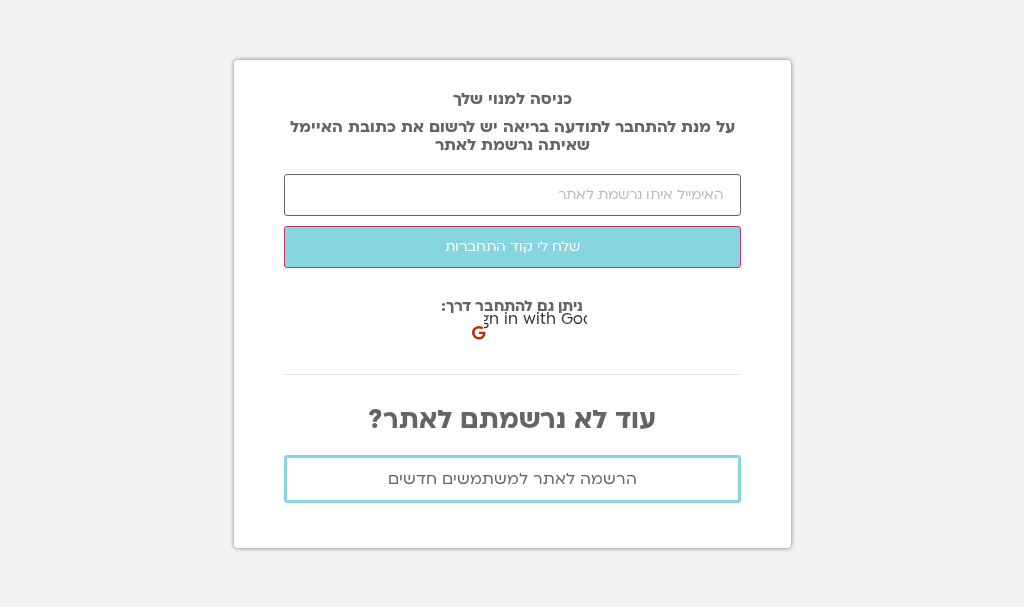 scroll, scrollTop: 0, scrollLeft: 0, axis: both 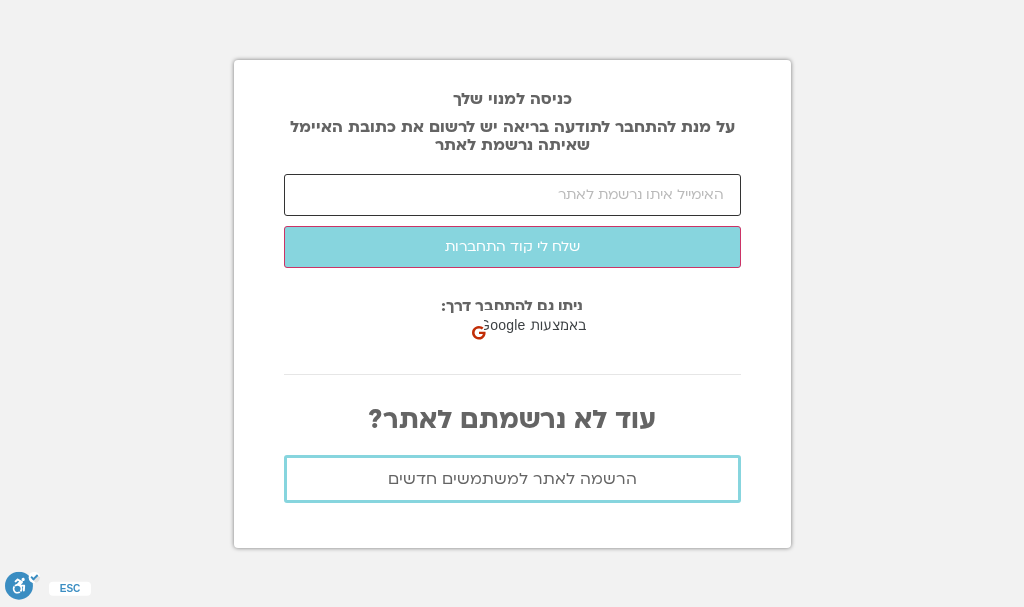 click at bounding box center [512, 195] 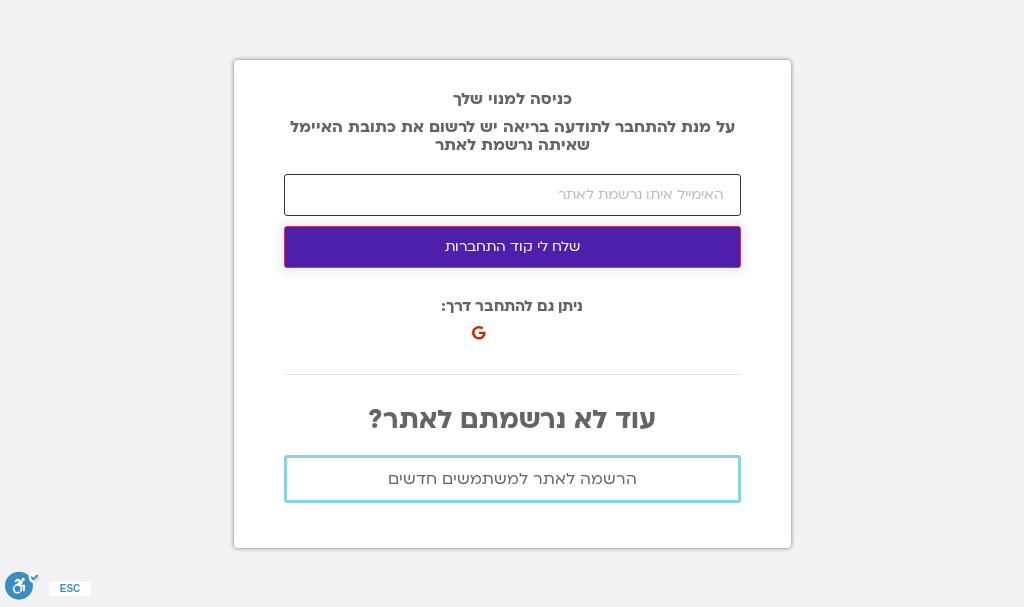 type on "ornashalish@walla.com" 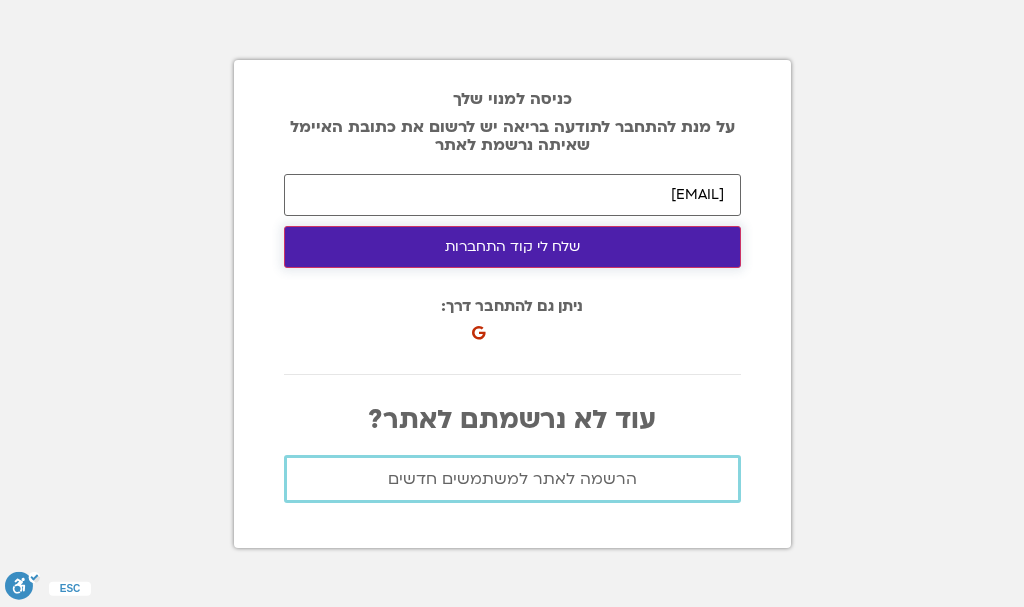click on "שלח לי קוד התחברות" at bounding box center (512, 247) 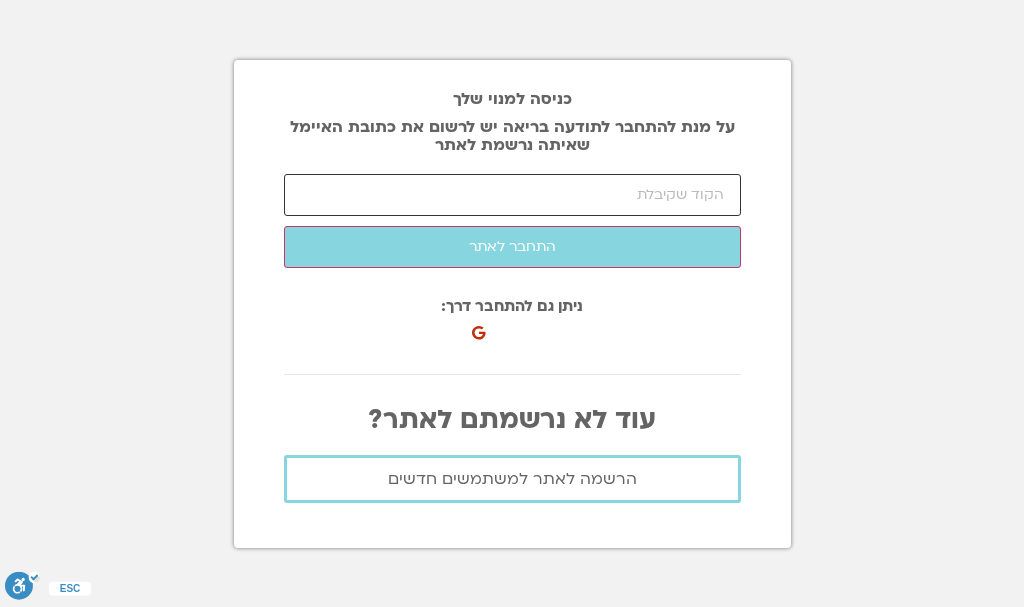click at bounding box center [512, 195] 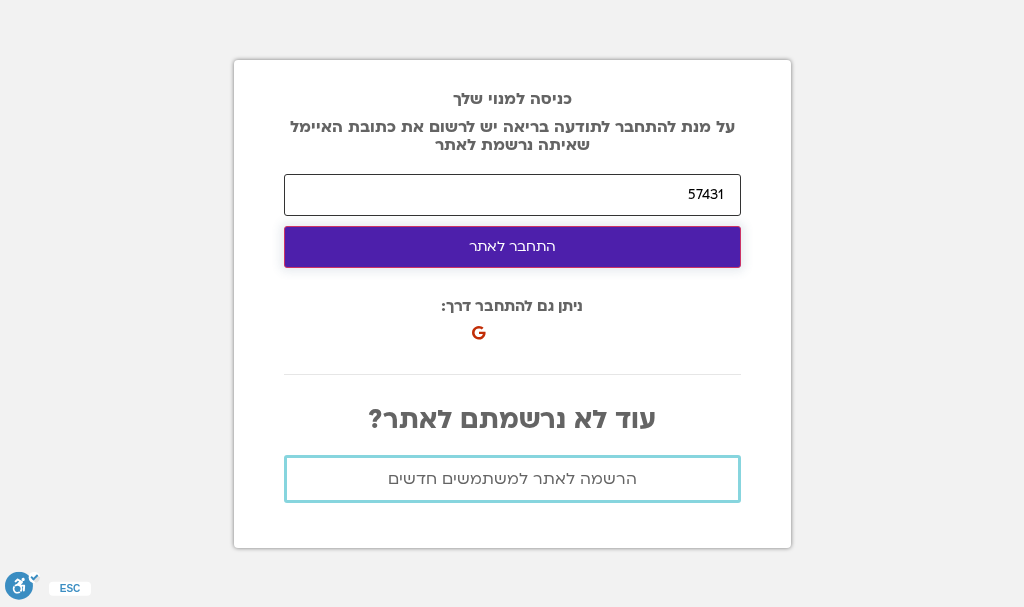 type on "57431" 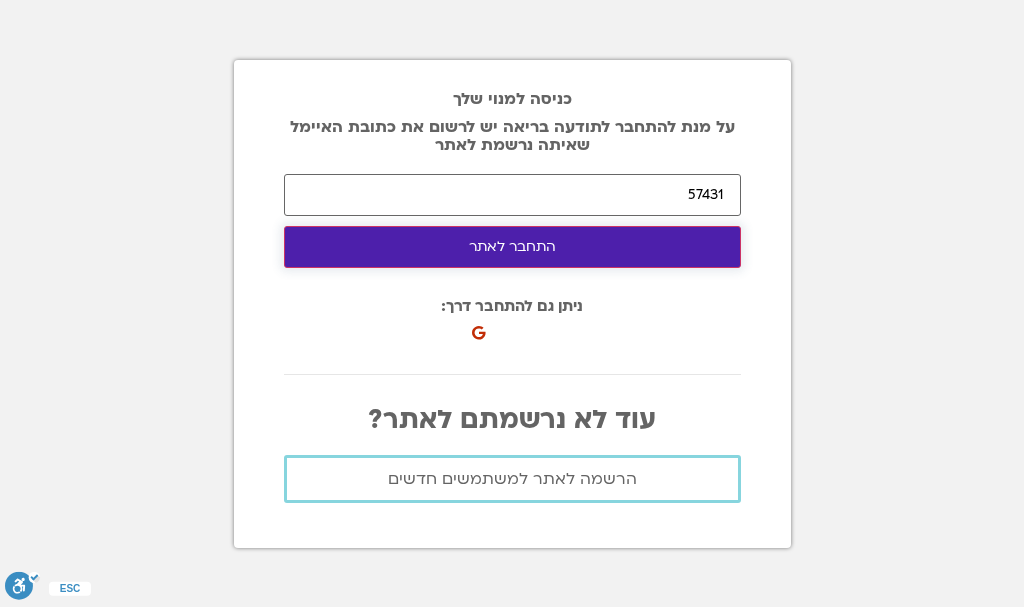 click on "התחבר
לאתר" at bounding box center (512, 247) 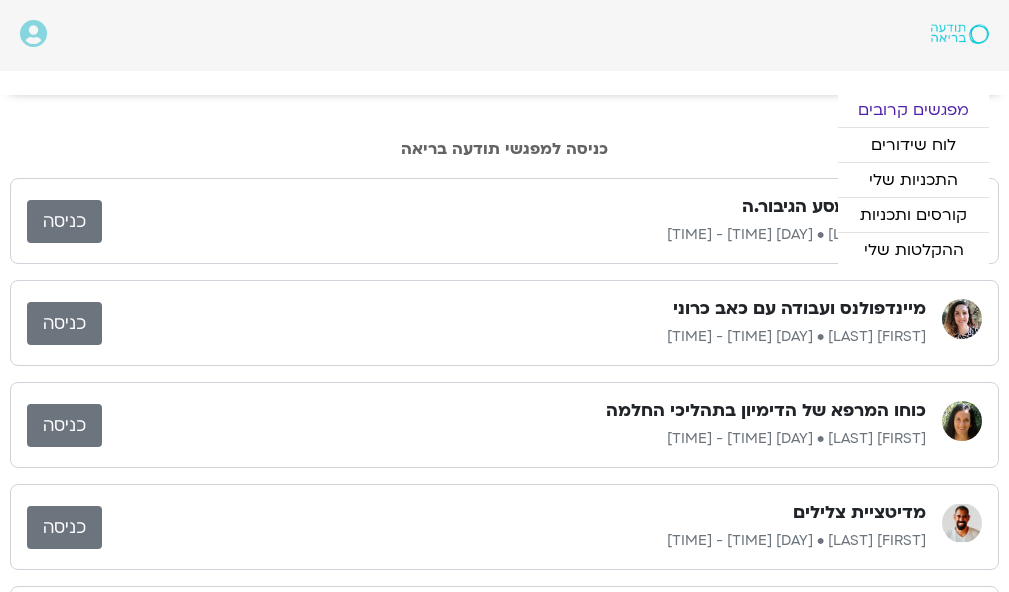scroll, scrollTop: 0, scrollLeft: 0, axis: both 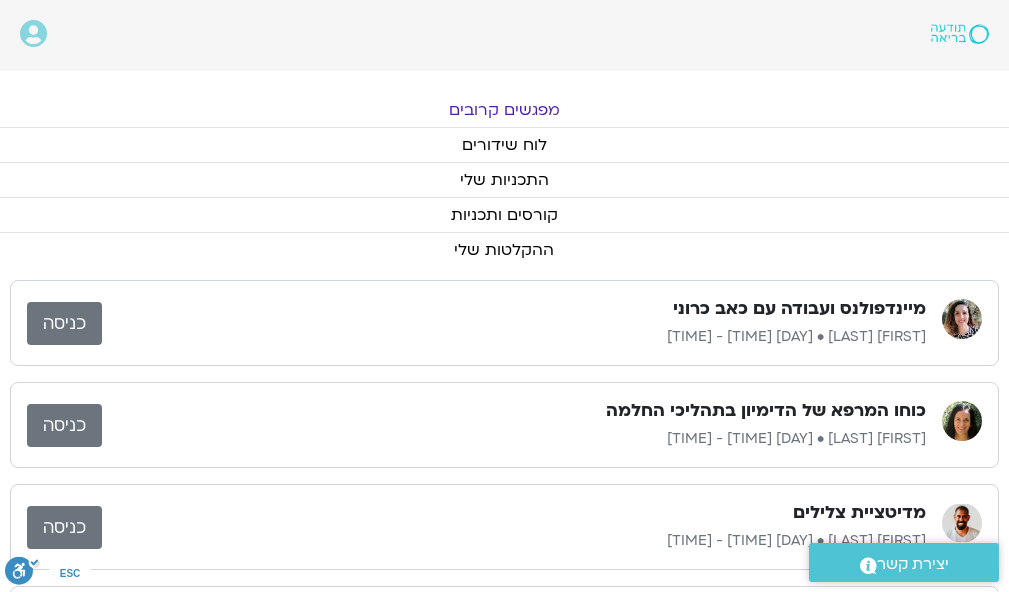 click on "כניסה" at bounding box center [64, 323] 